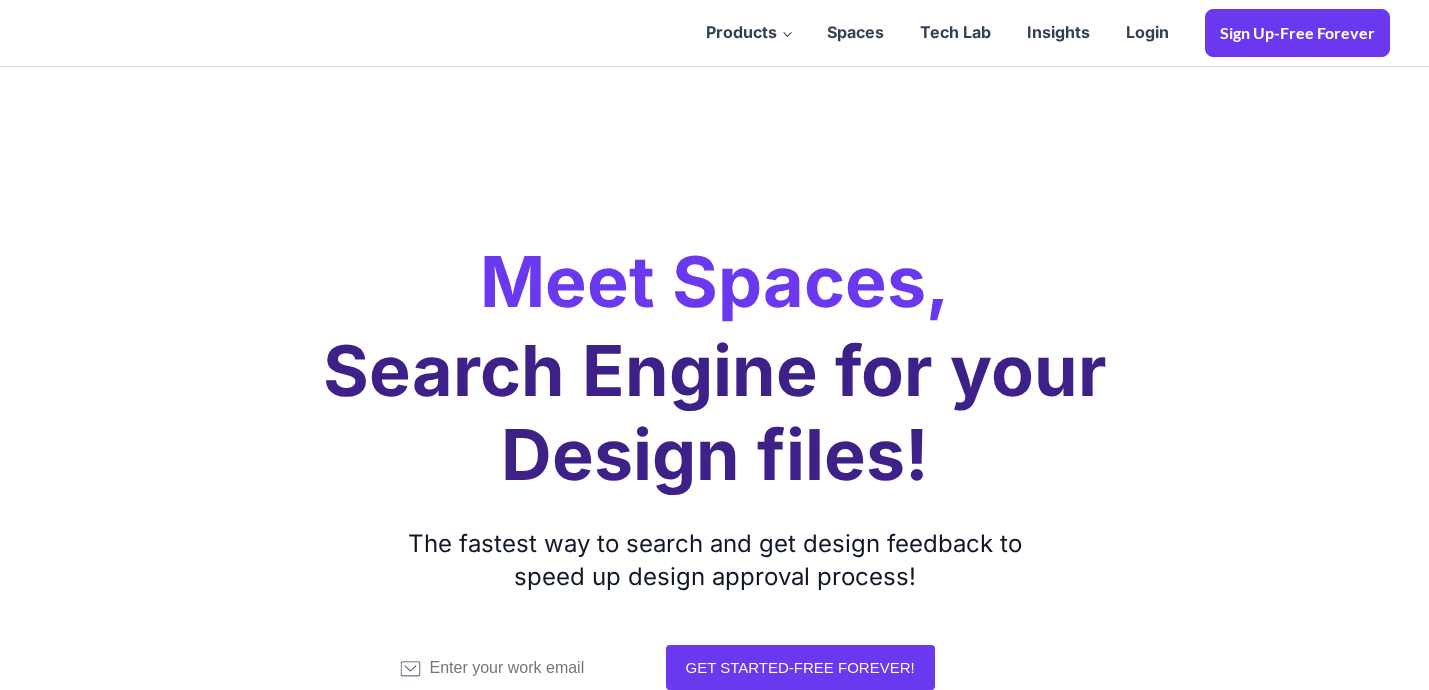 scroll, scrollTop: 0, scrollLeft: 0, axis: both 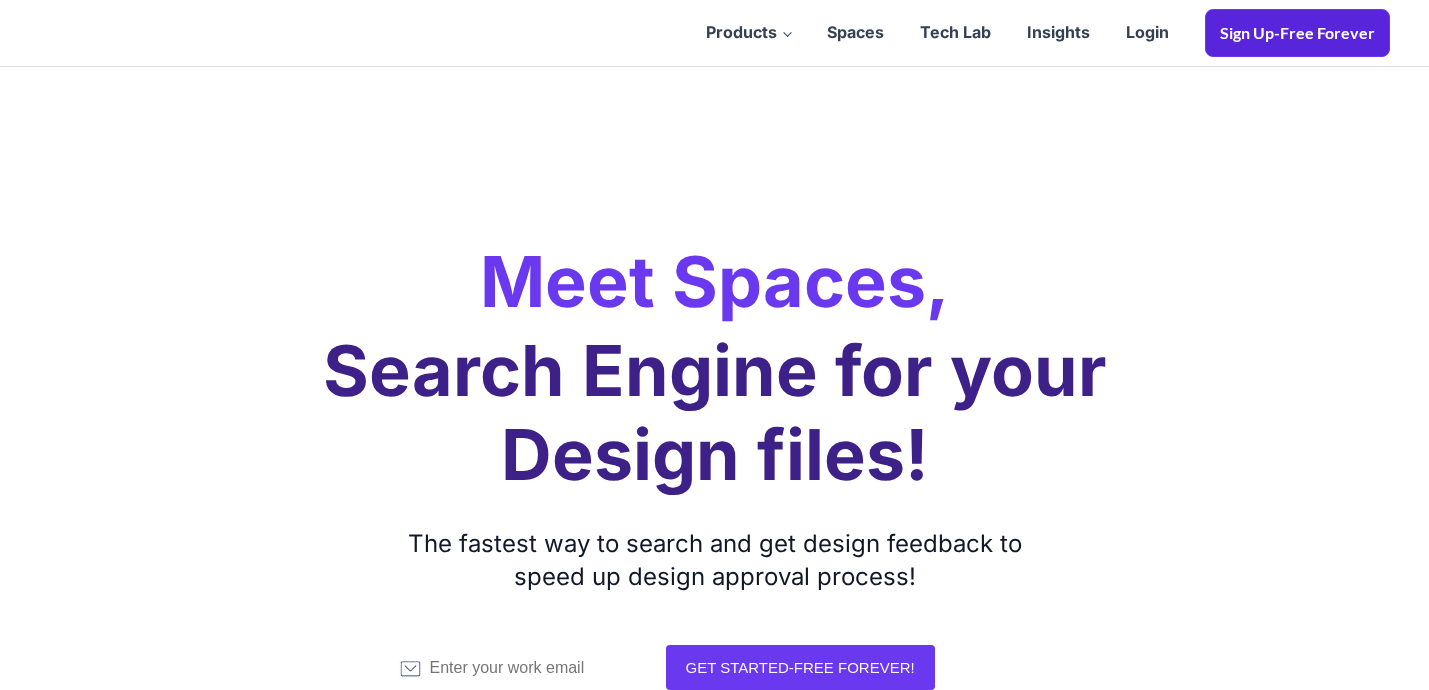 click on "Sign Up-Free Forever" at bounding box center [1297, 33] 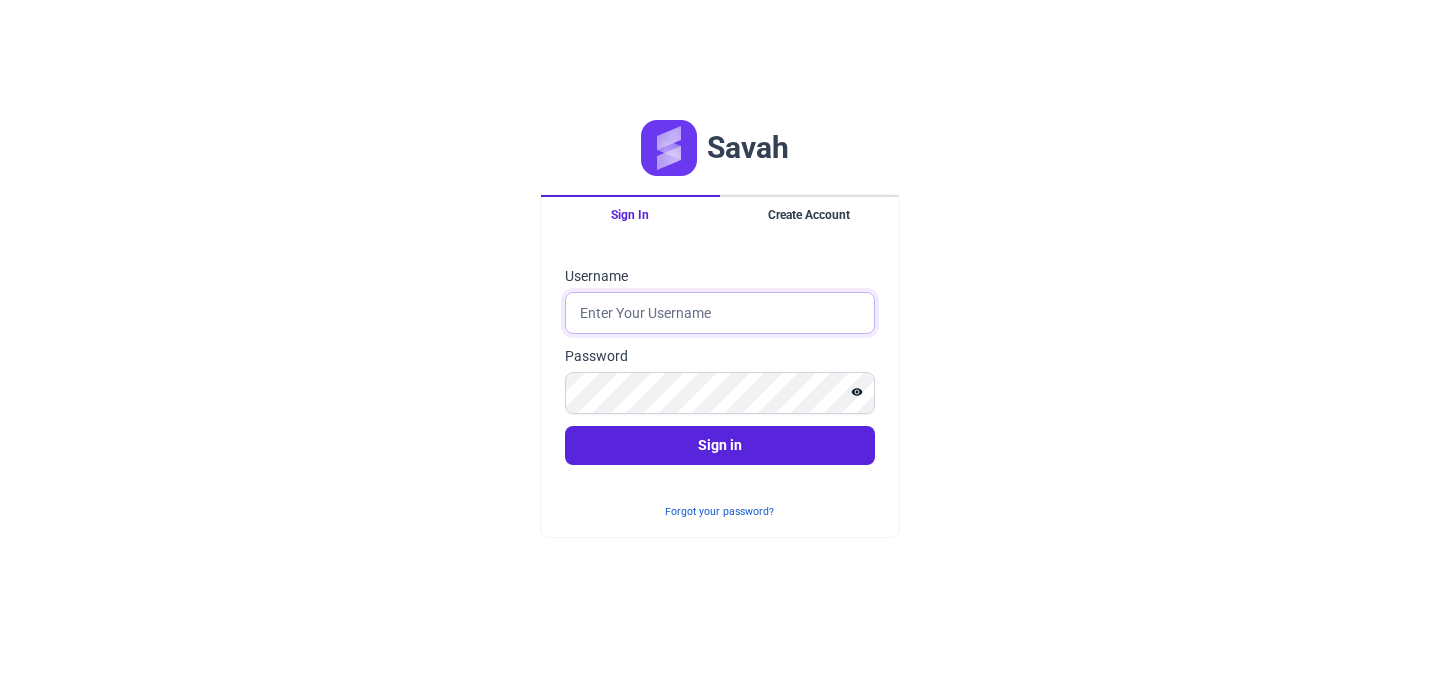 scroll, scrollTop: 0, scrollLeft: 0, axis: both 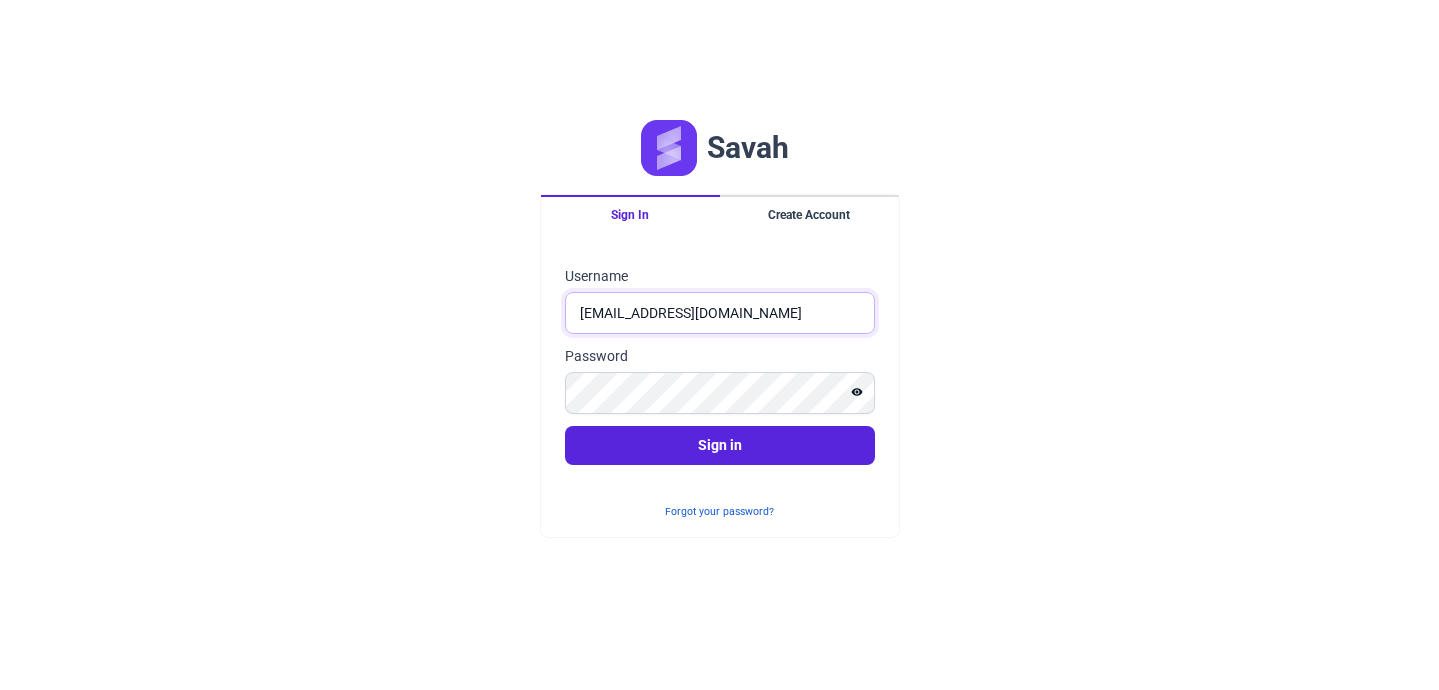click on "rabia@savhaapp.com" 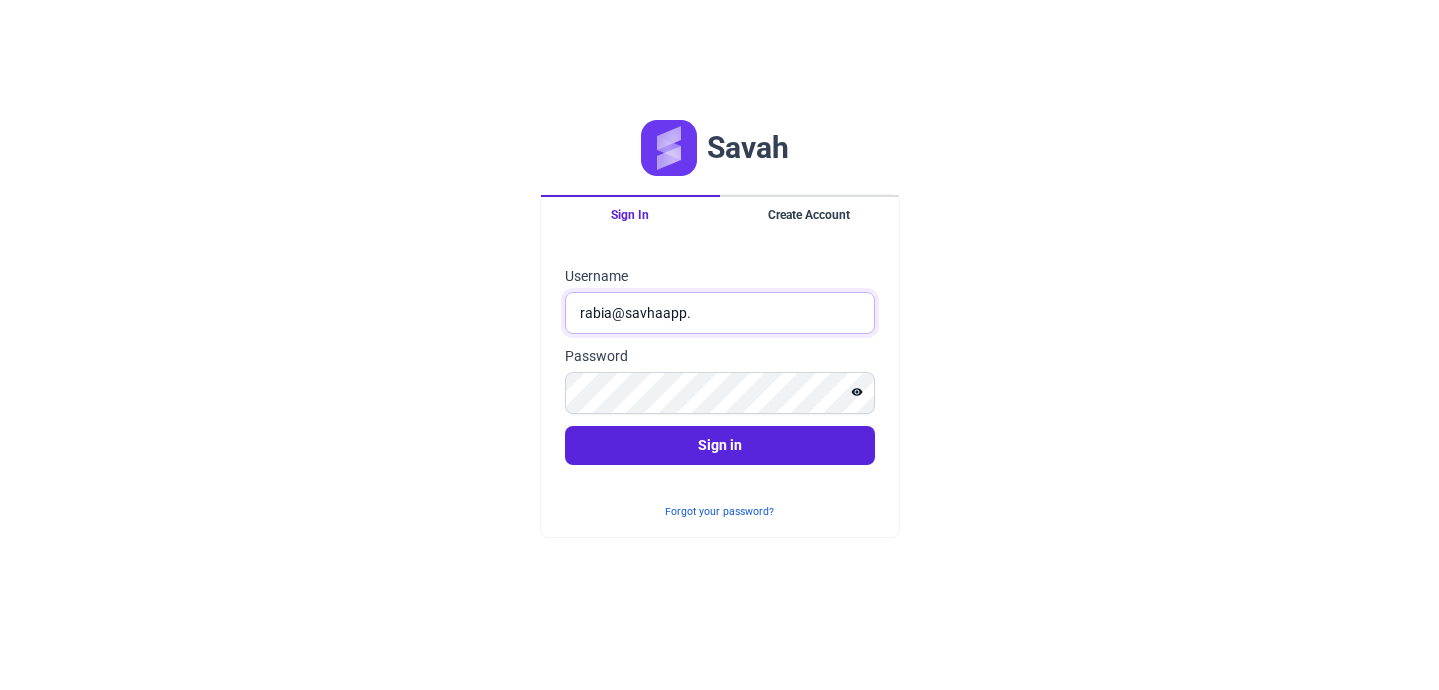 type on "rabia@savhaapp.com" 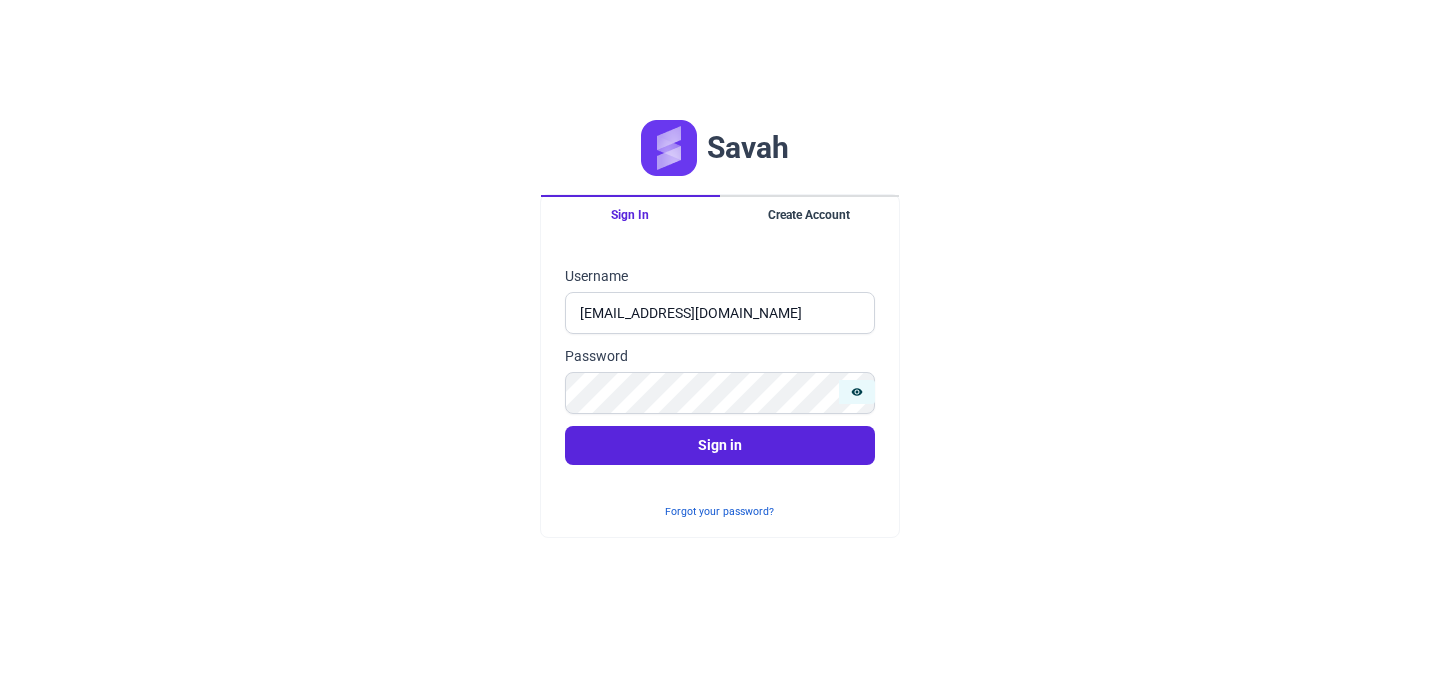 click 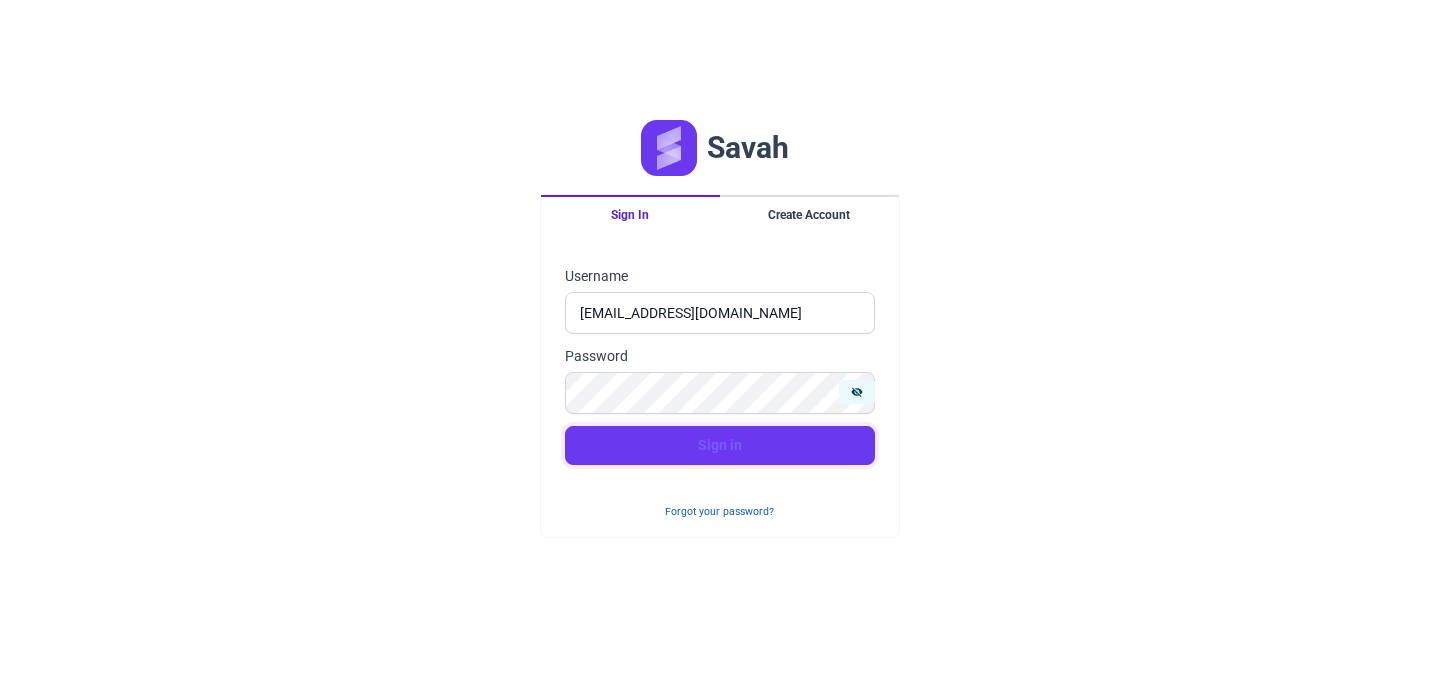 click on "Sign in" 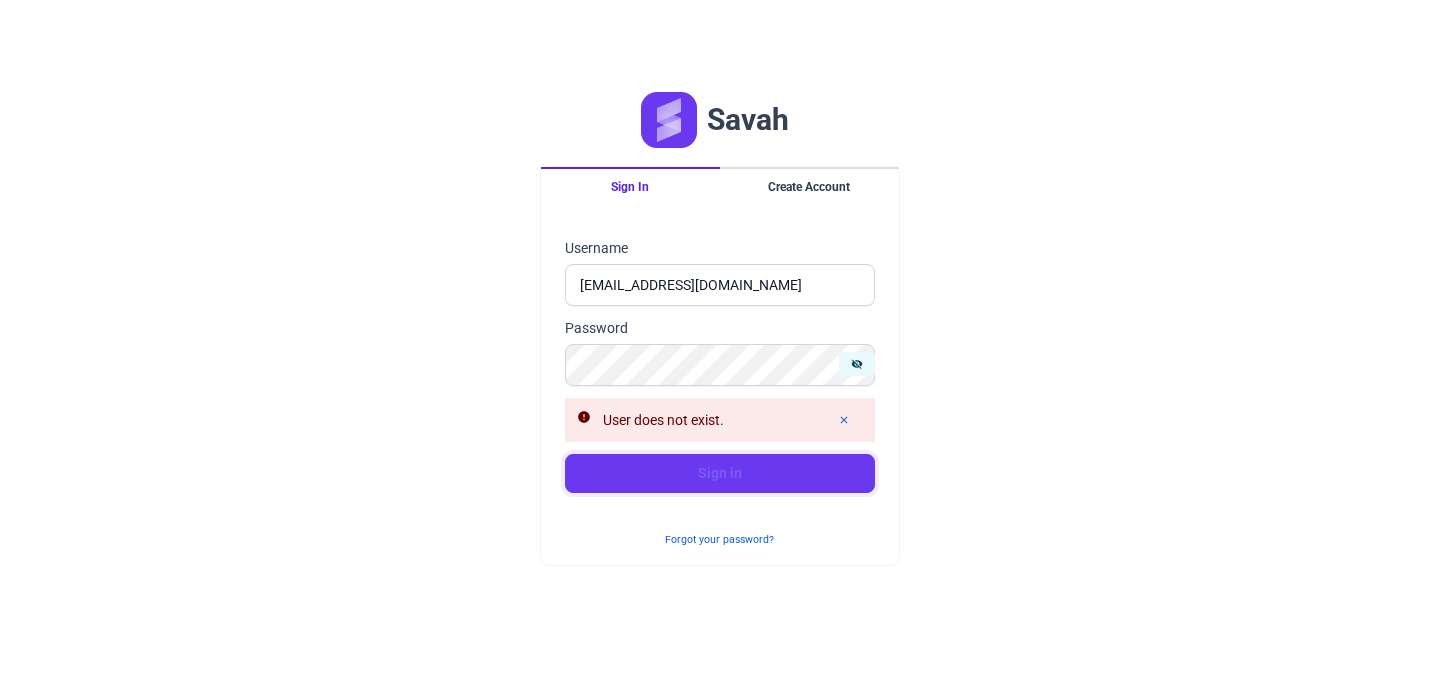 click on "Sign in" 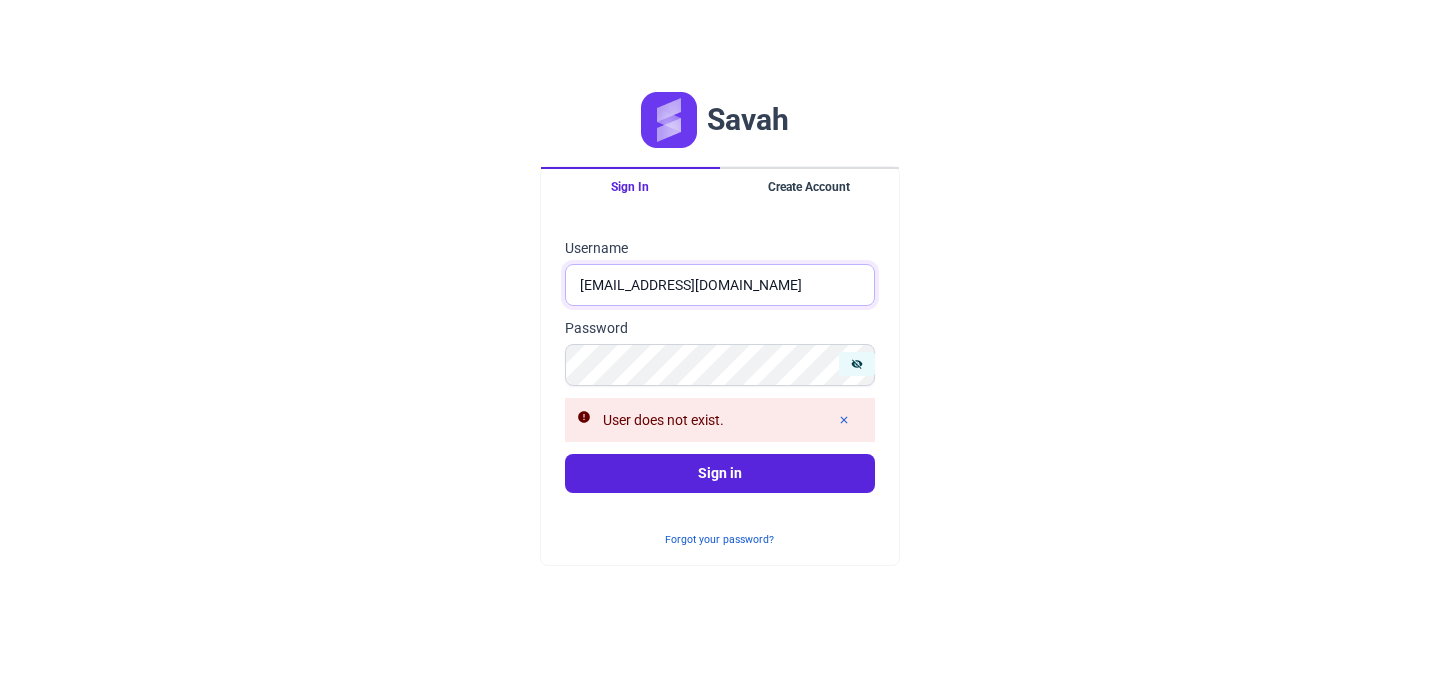 click on "rabia@savhaapp.com" 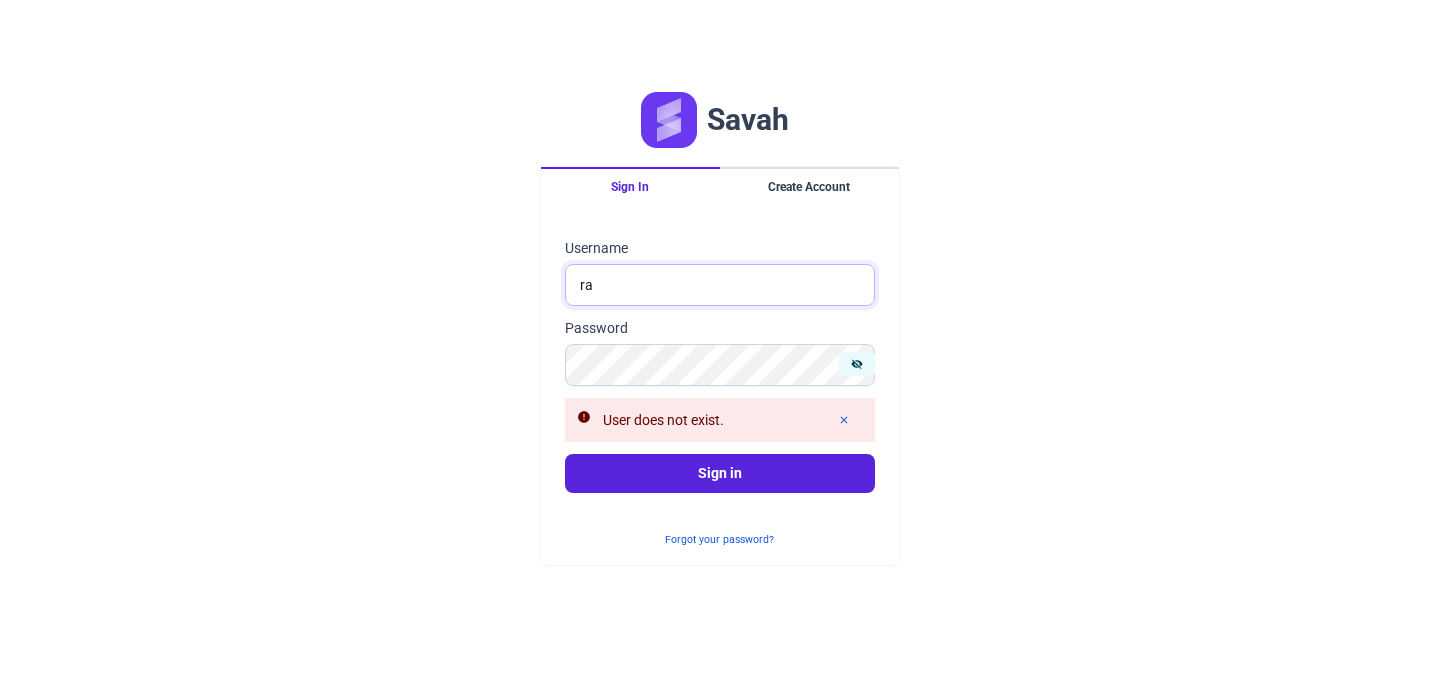 type on "rabiamajeed61@gmail.com" 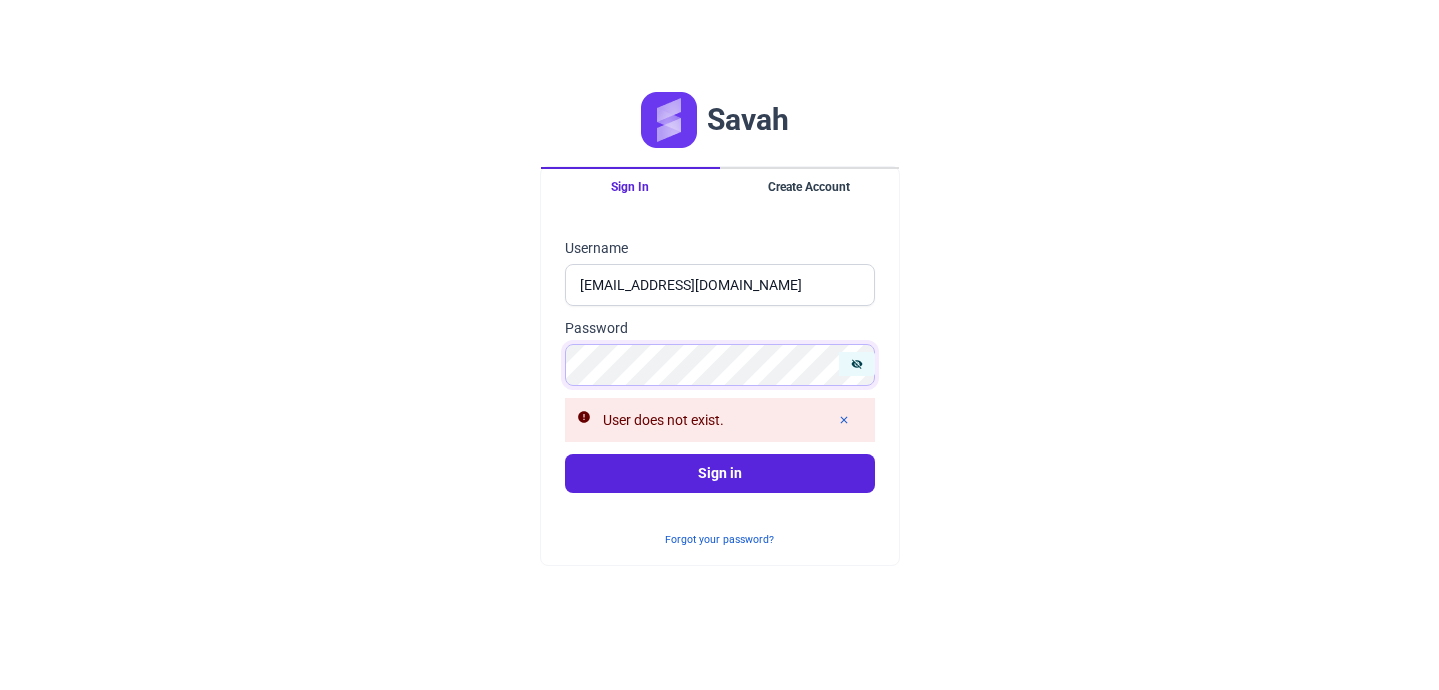 click on "Sign in" 